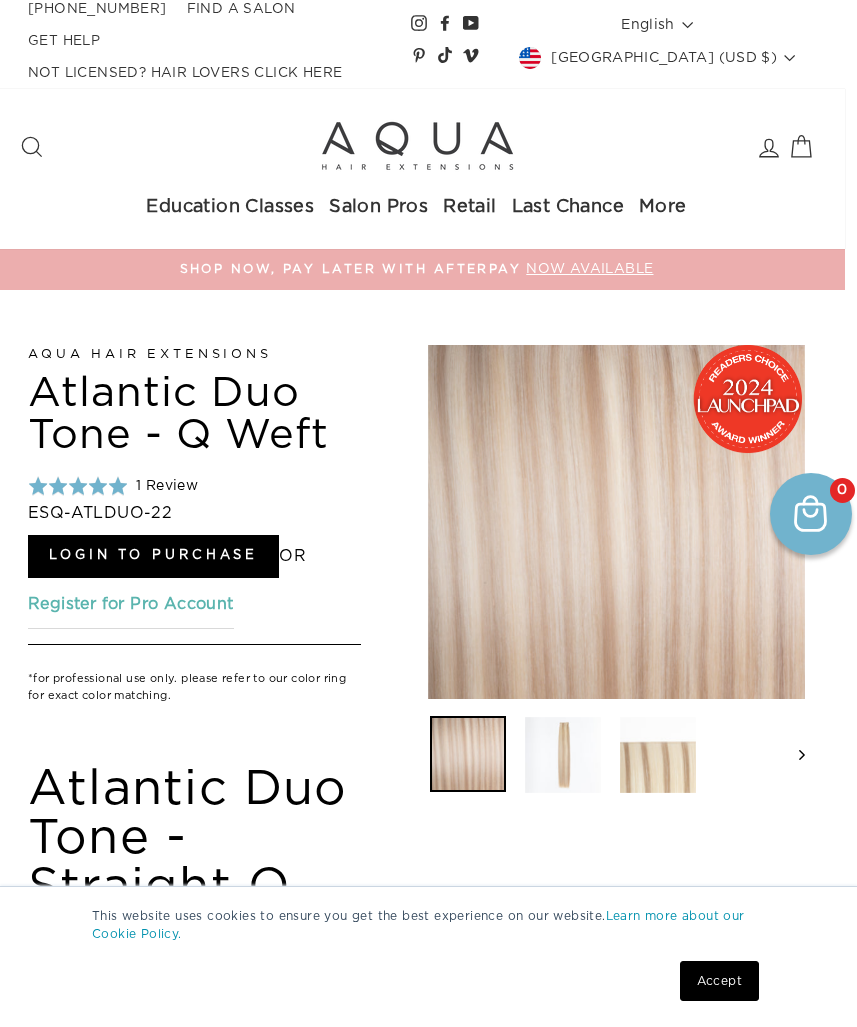 scroll, scrollTop: 6, scrollLeft: 23, axis: both 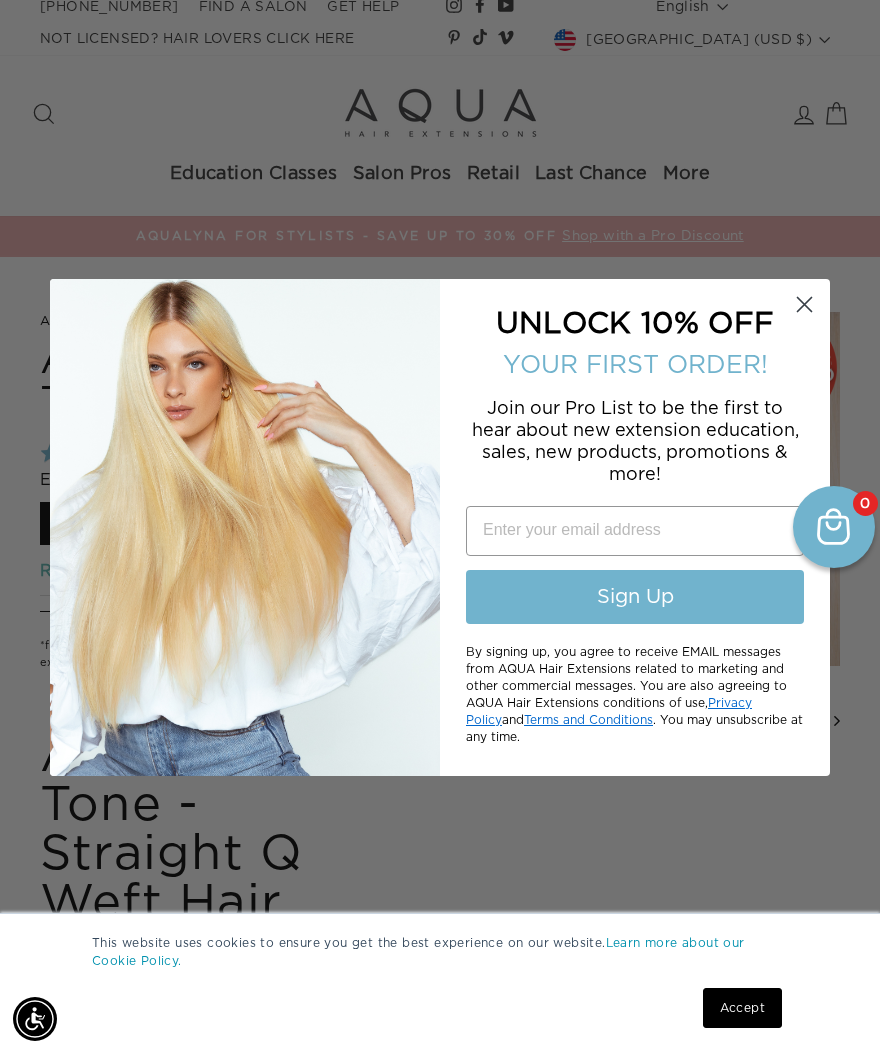 click 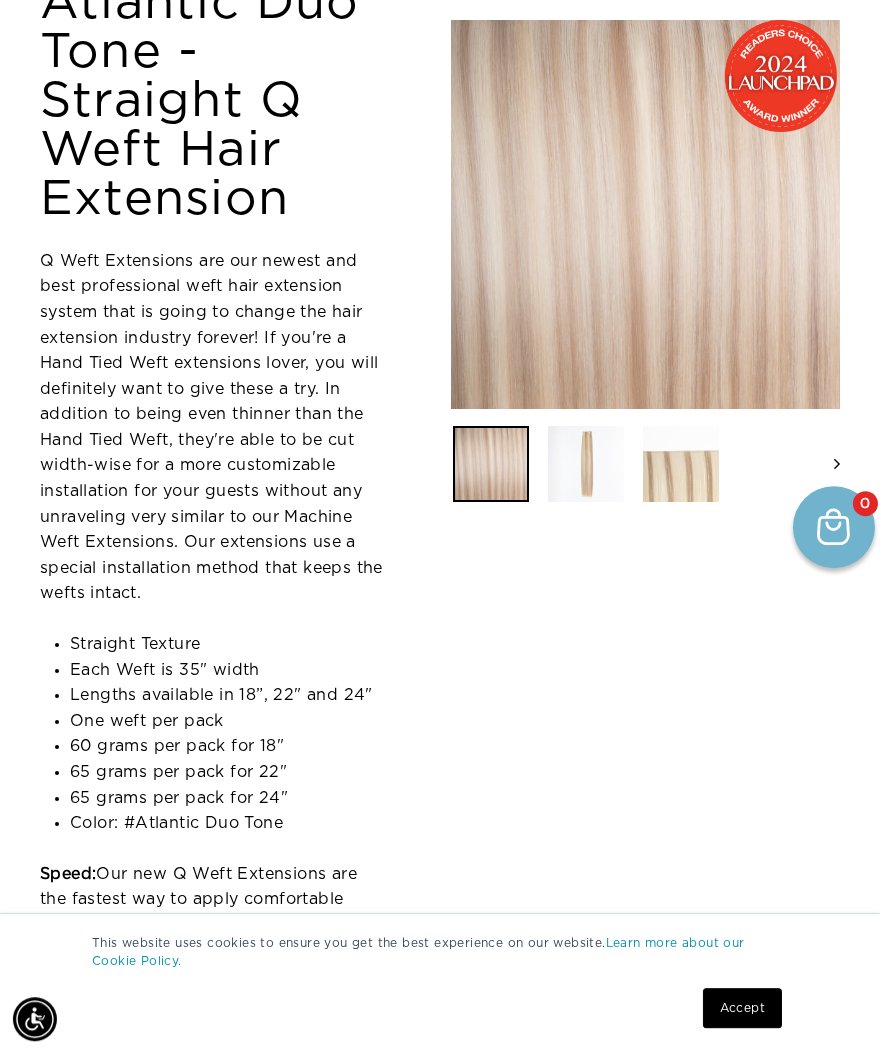 scroll, scrollTop: 334, scrollLeft: 11, axis: both 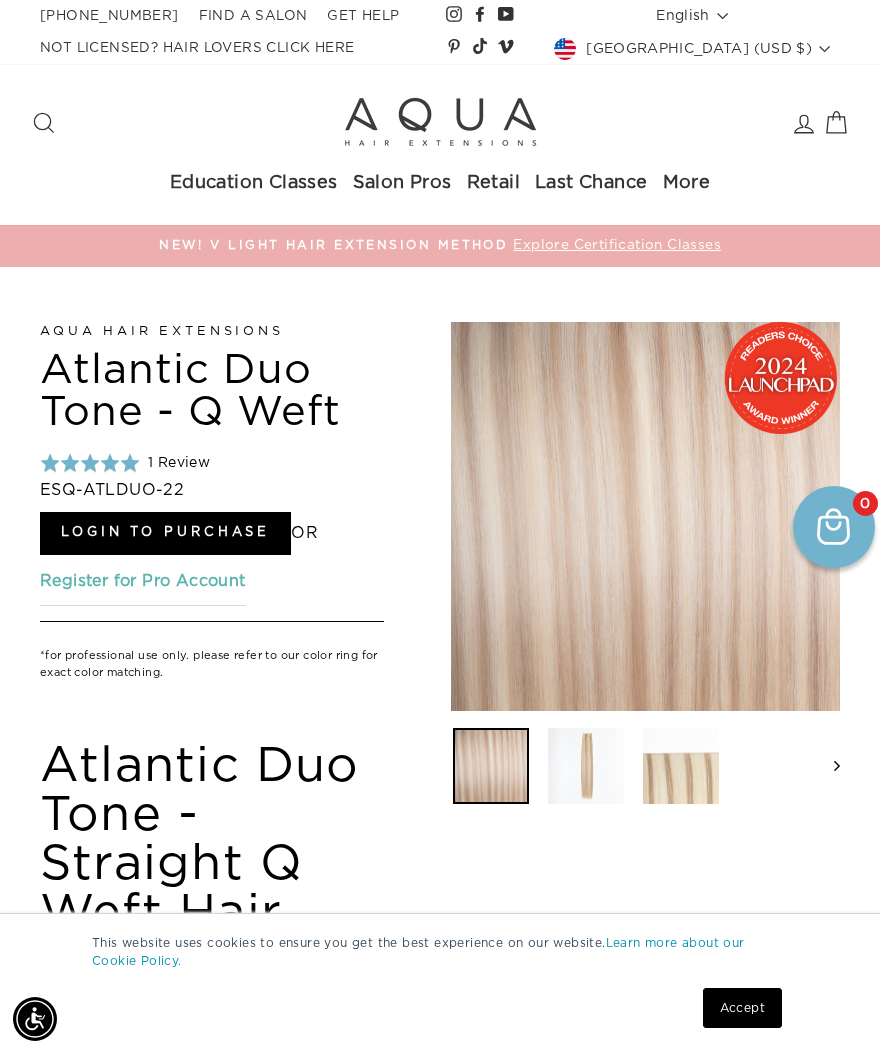 click 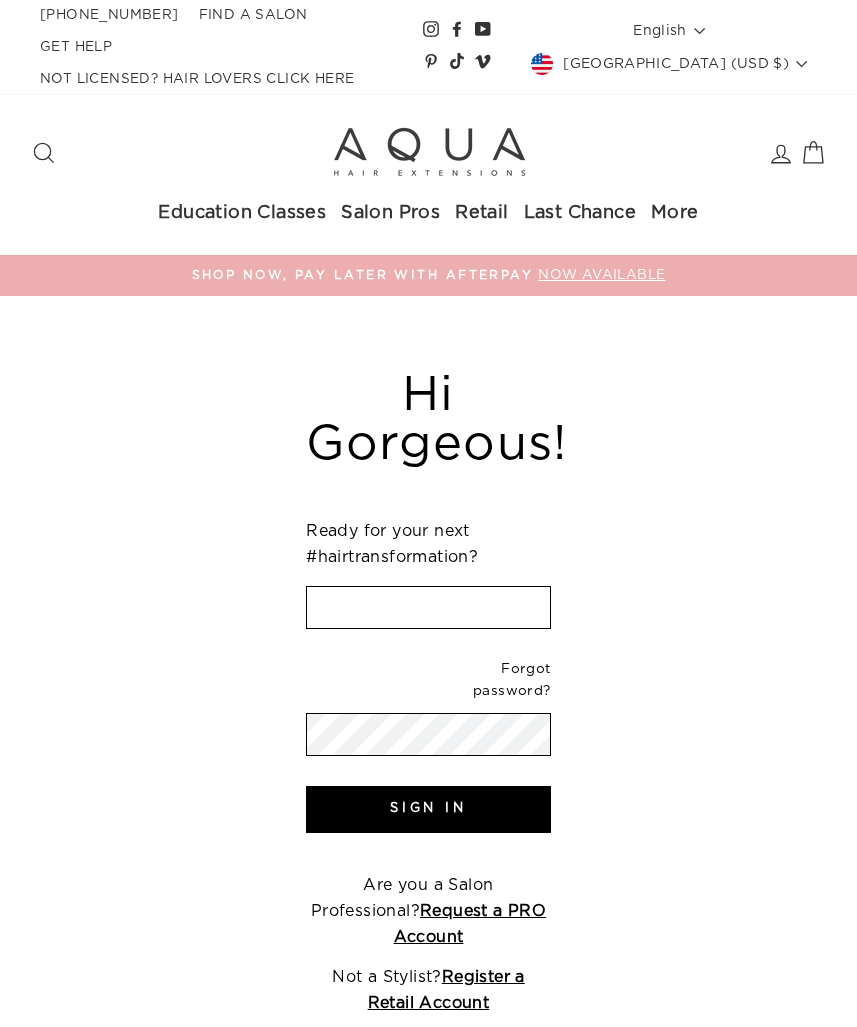 scroll, scrollTop: 6, scrollLeft: 0, axis: vertical 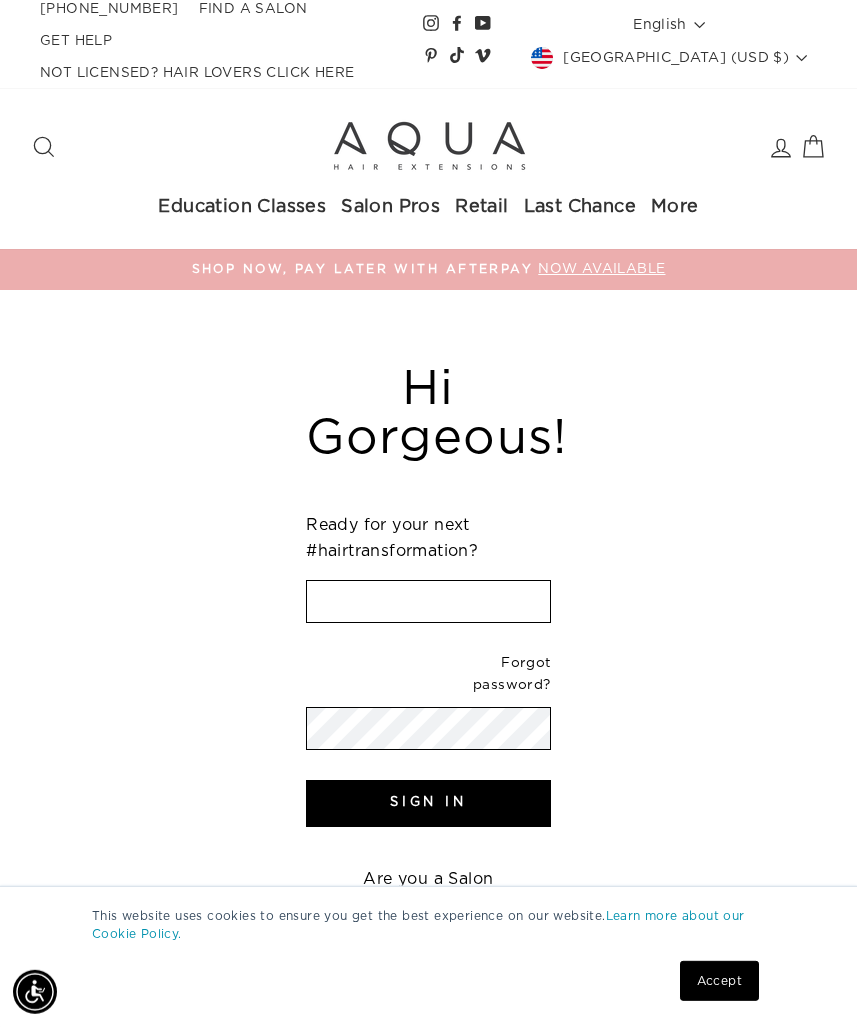 type on "[EMAIL_ADDRESS][DOMAIN_NAME]" 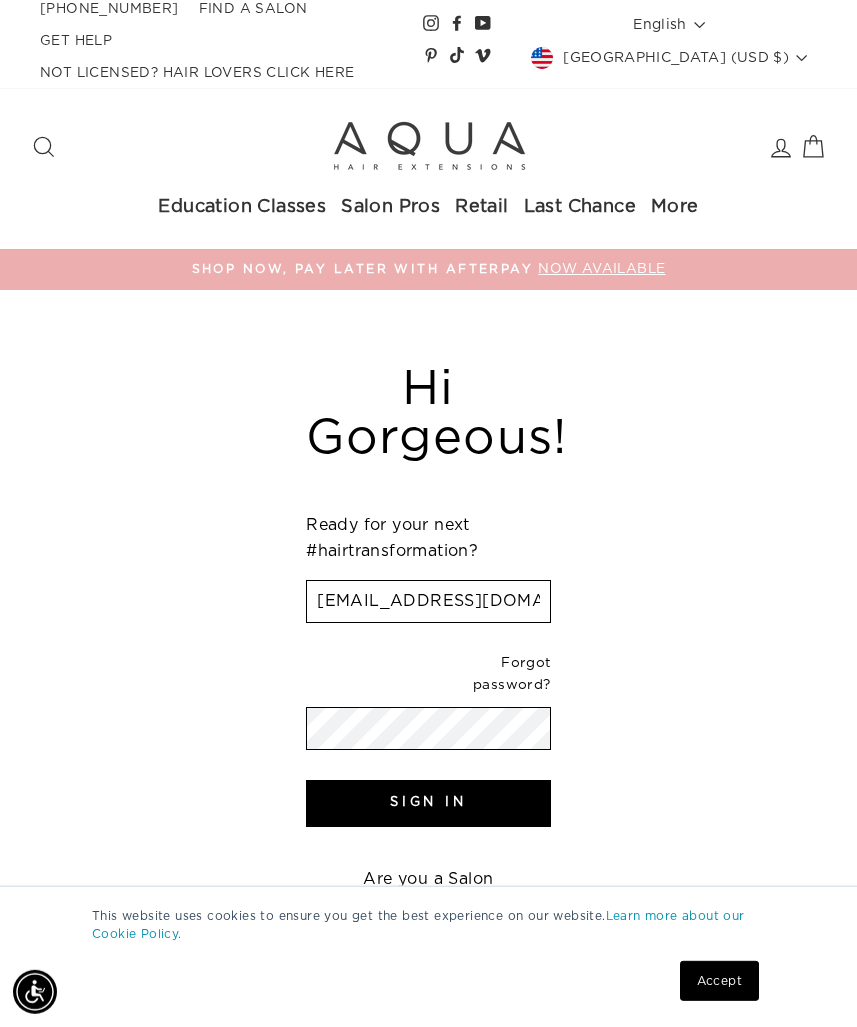 click on "Sign In" at bounding box center [428, 803] 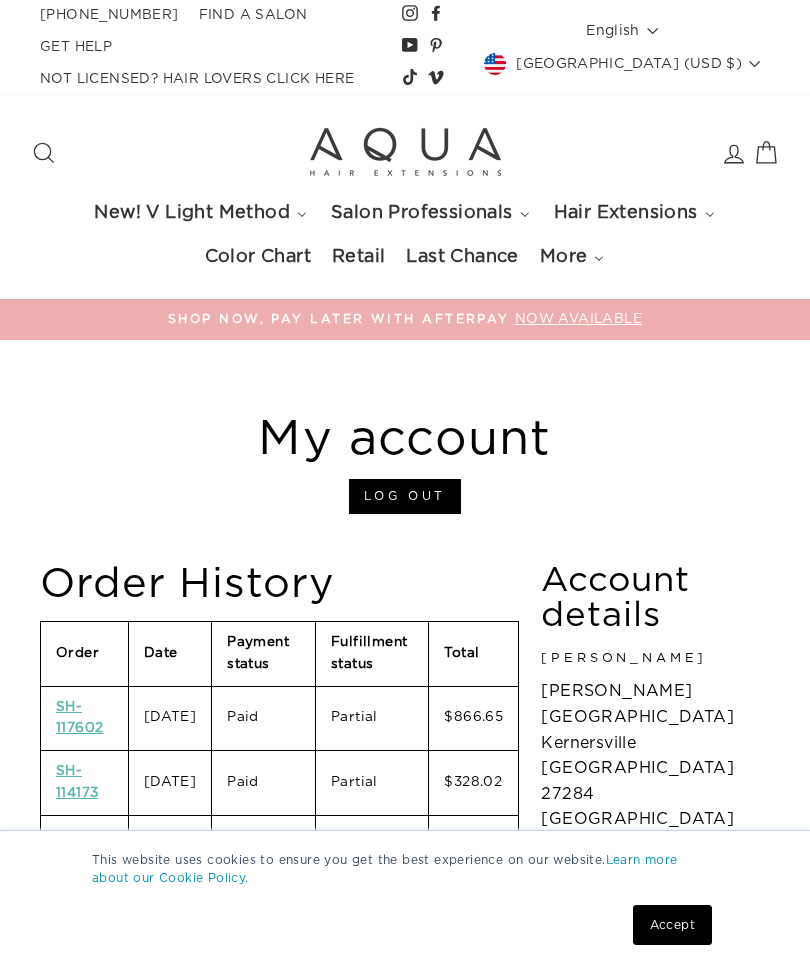 scroll, scrollTop: 0, scrollLeft: 0, axis: both 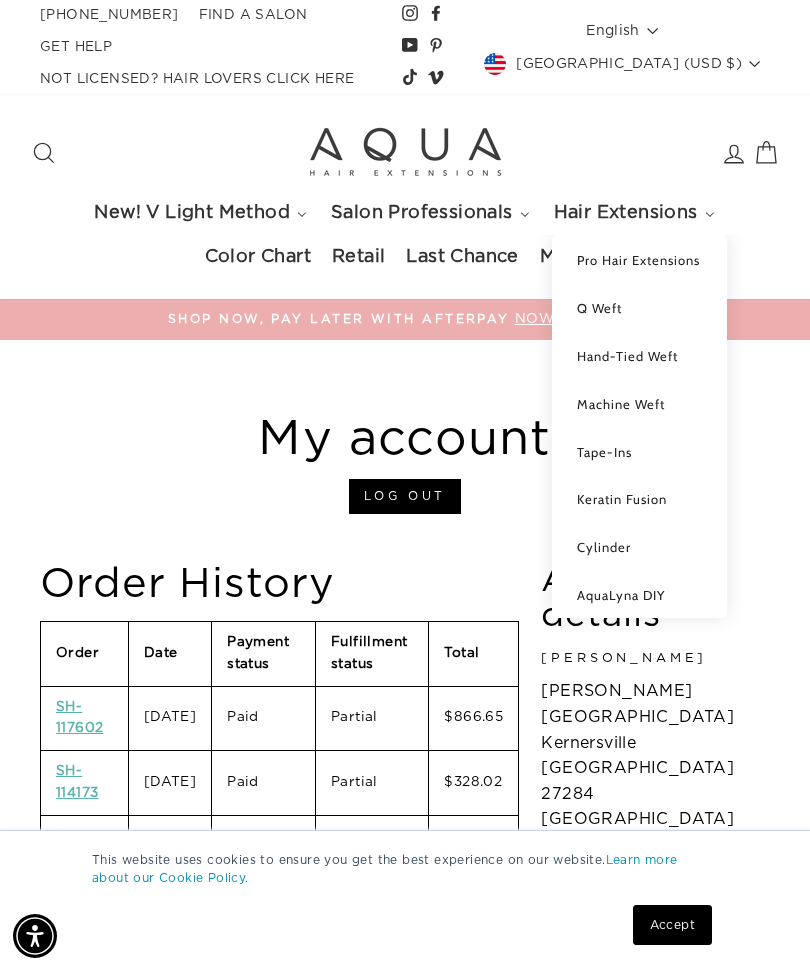 click on "Tape-Ins" at bounding box center (604, 452) 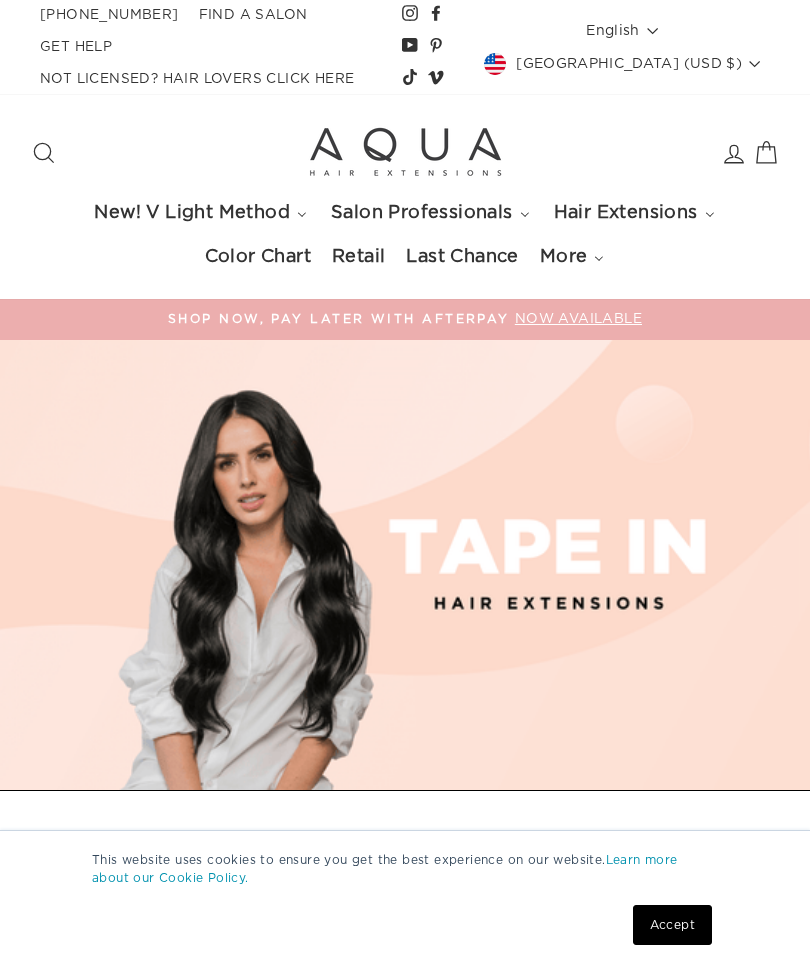 scroll, scrollTop: 0, scrollLeft: 0, axis: both 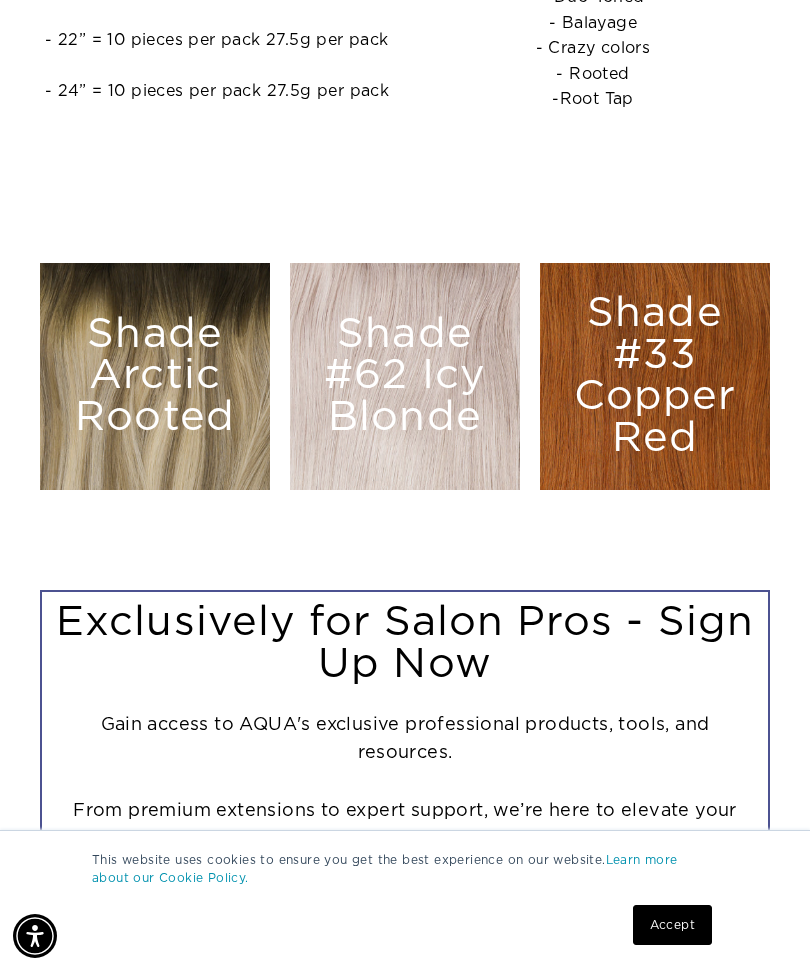 click on "Shade Arctic Rooted" at bounding box center (155, 376) 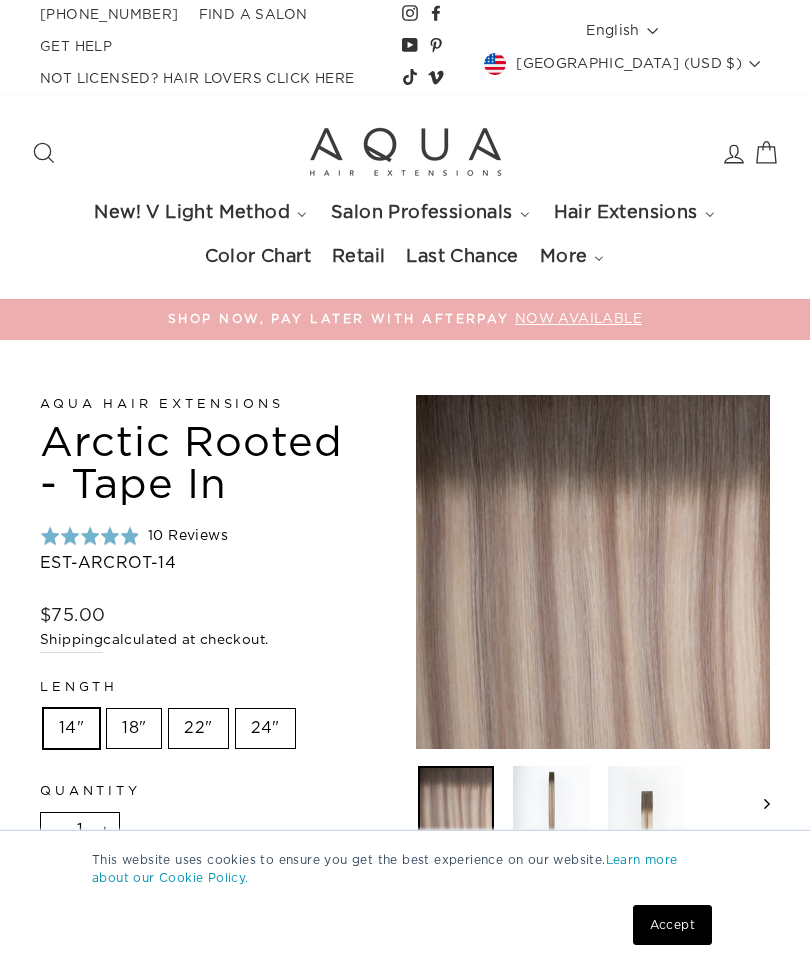 scroll, scrollTop: 0, scrollLeft: 0, axis: both 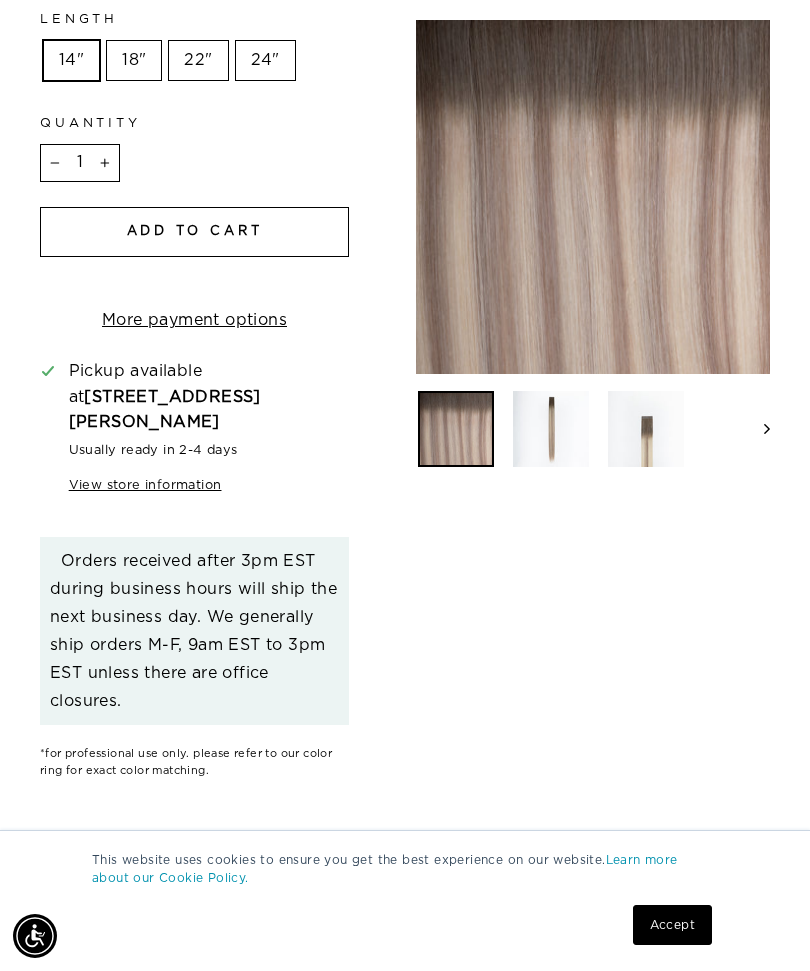 click on "Orders received after 3pm EST during business hours will ship the next business day. We generally ship orders M-F, 9am EST to 3pm EST unless there are office closures." at bounding box center (193, 631) 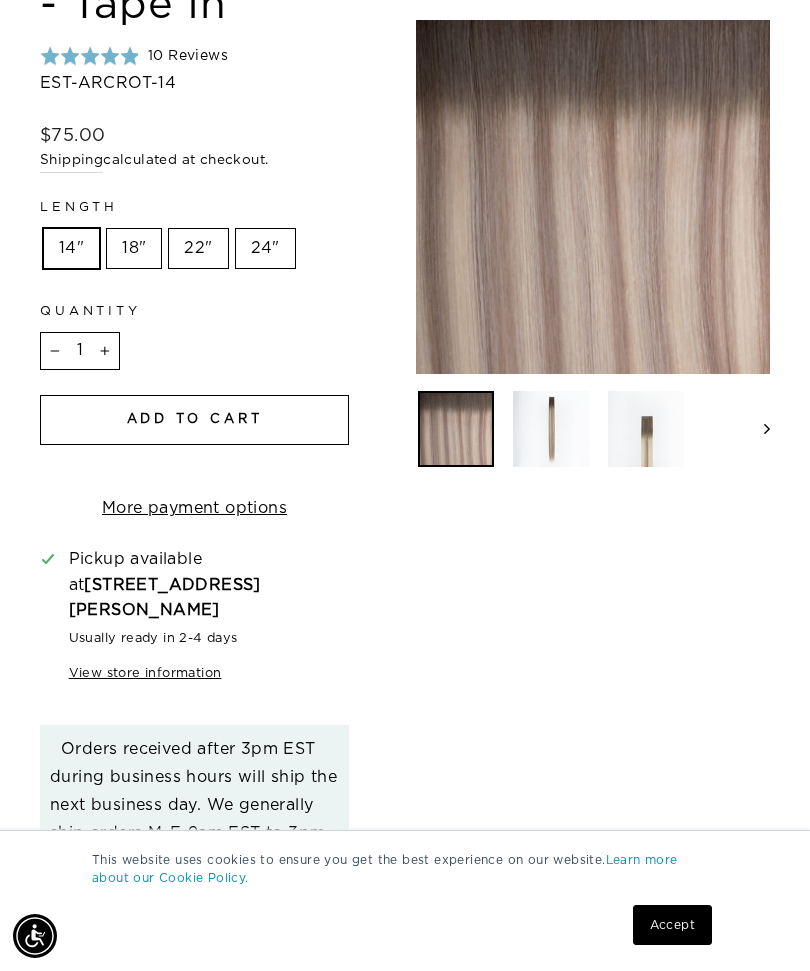 scroll, scrollTop: 0, scrollLeft: 0, axis: both 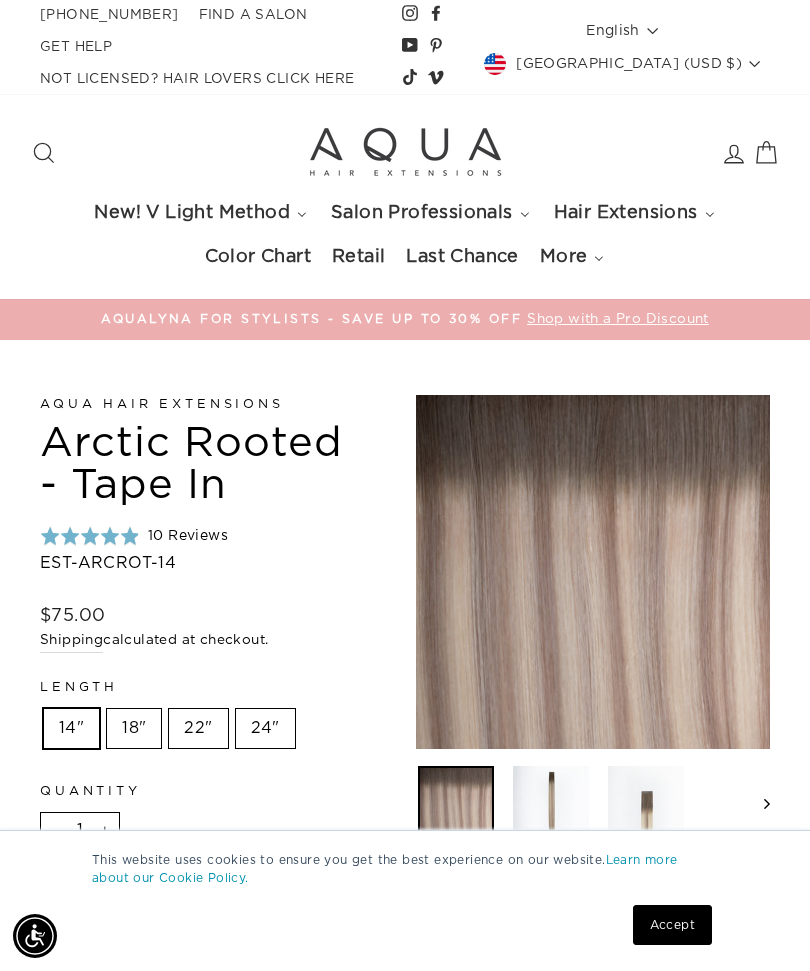 click 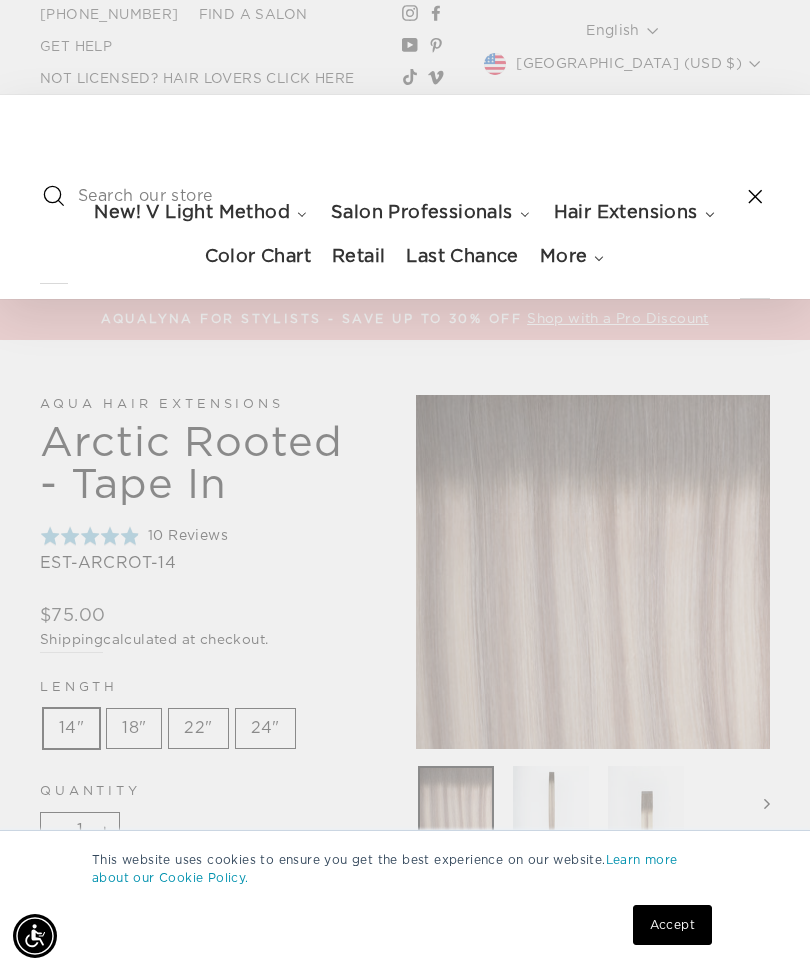 click at bounding box center (404, 197) 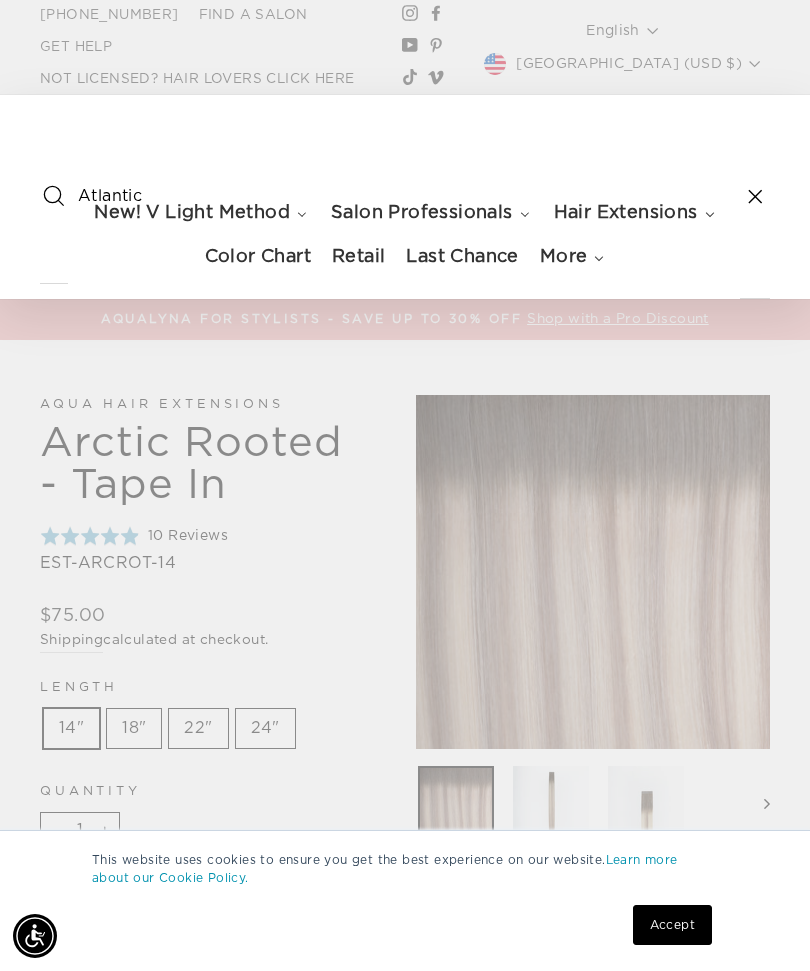 type on "Atlantic" 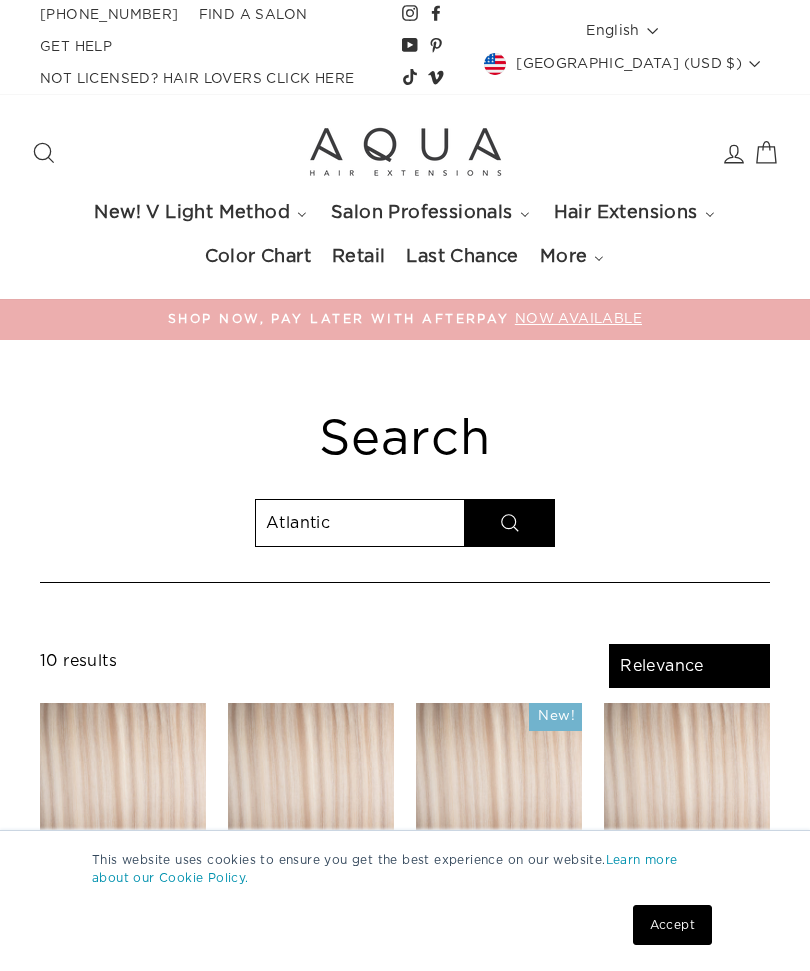 select on "relevance" 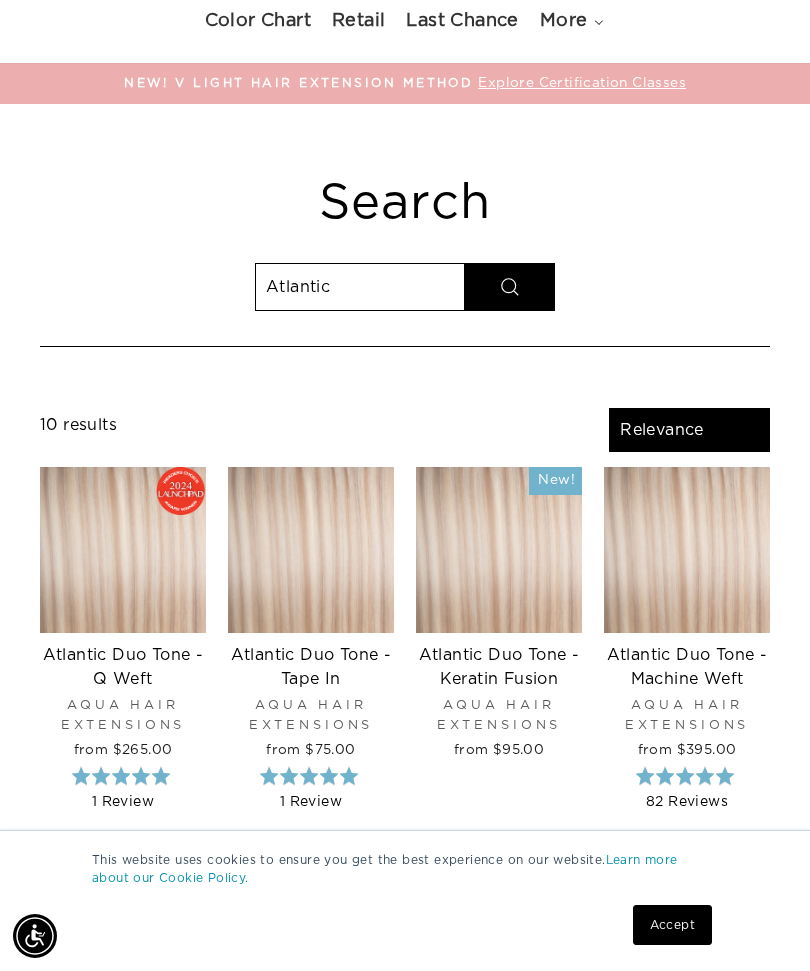 scroll, scrollTop: 237, scrollLeft: 0, axis: vertical 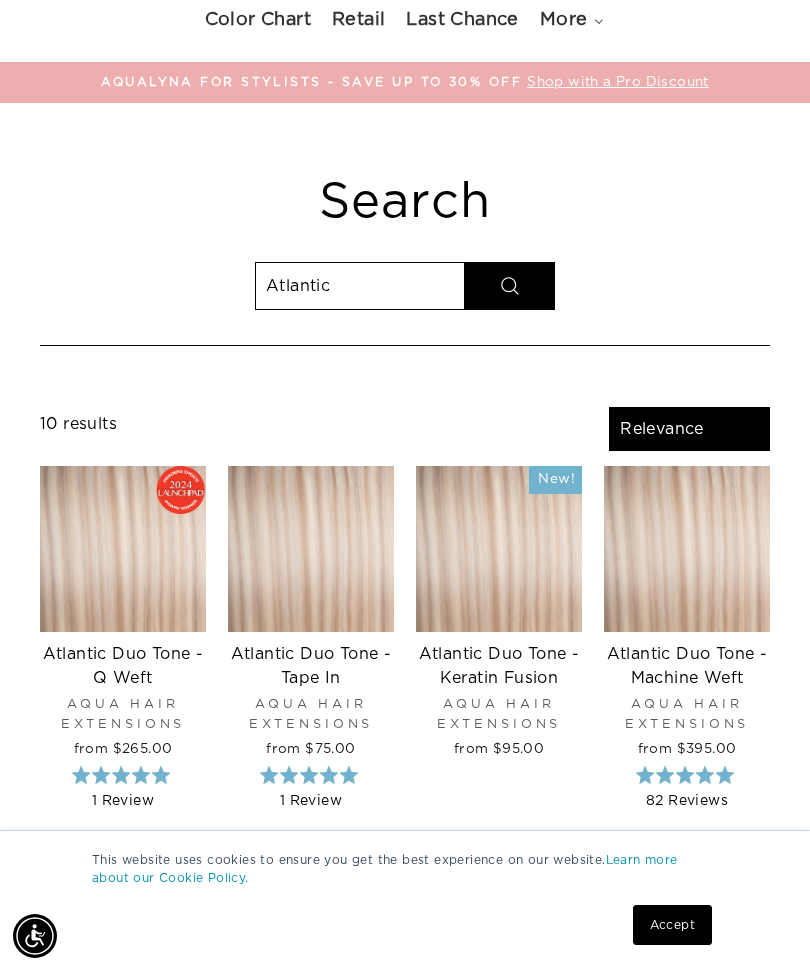 click at bounding box center (311, 549) 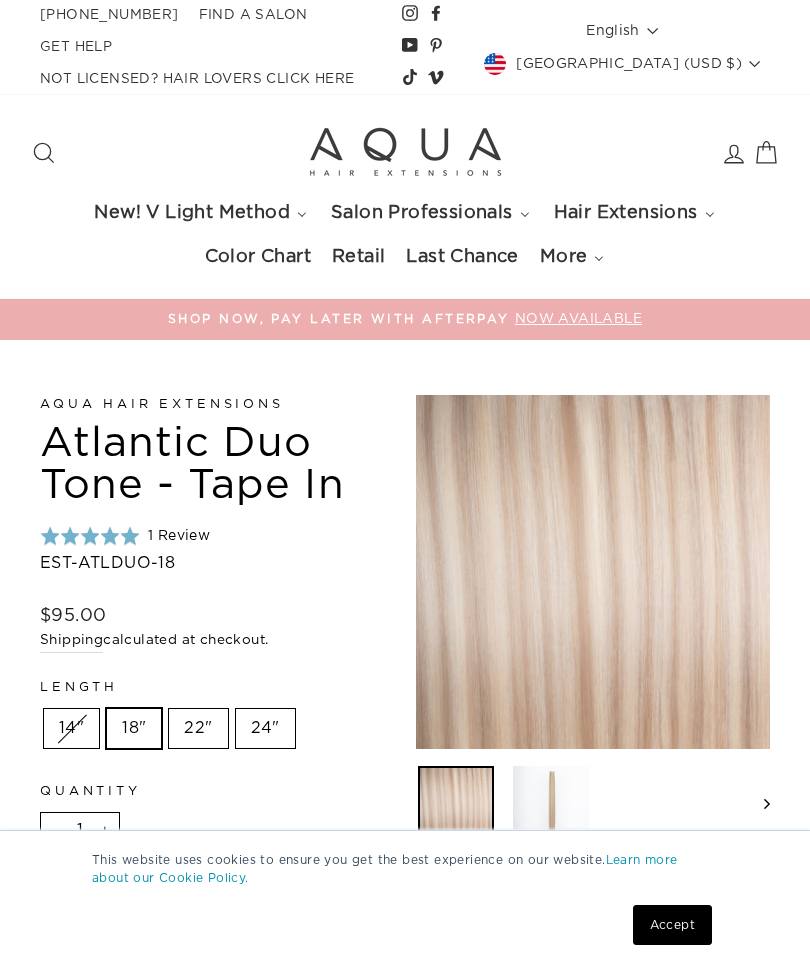 scroll, scrollTop: 0, scrollLeft: 0, axis: both 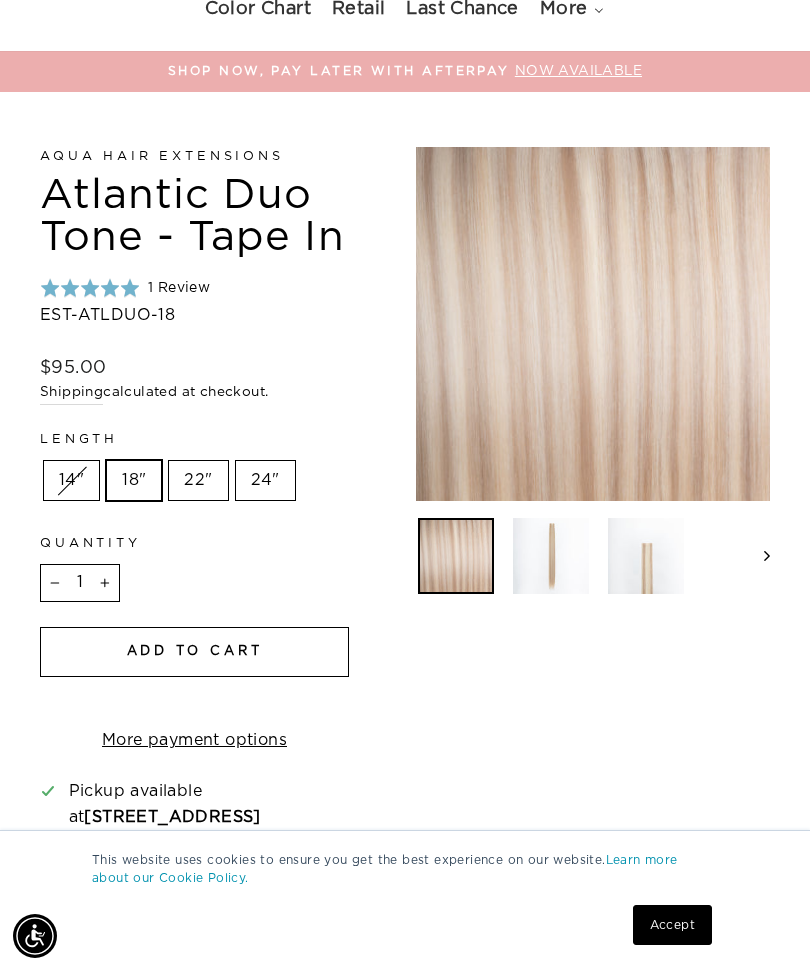 click on "18"" at bounding box center [134, 481] 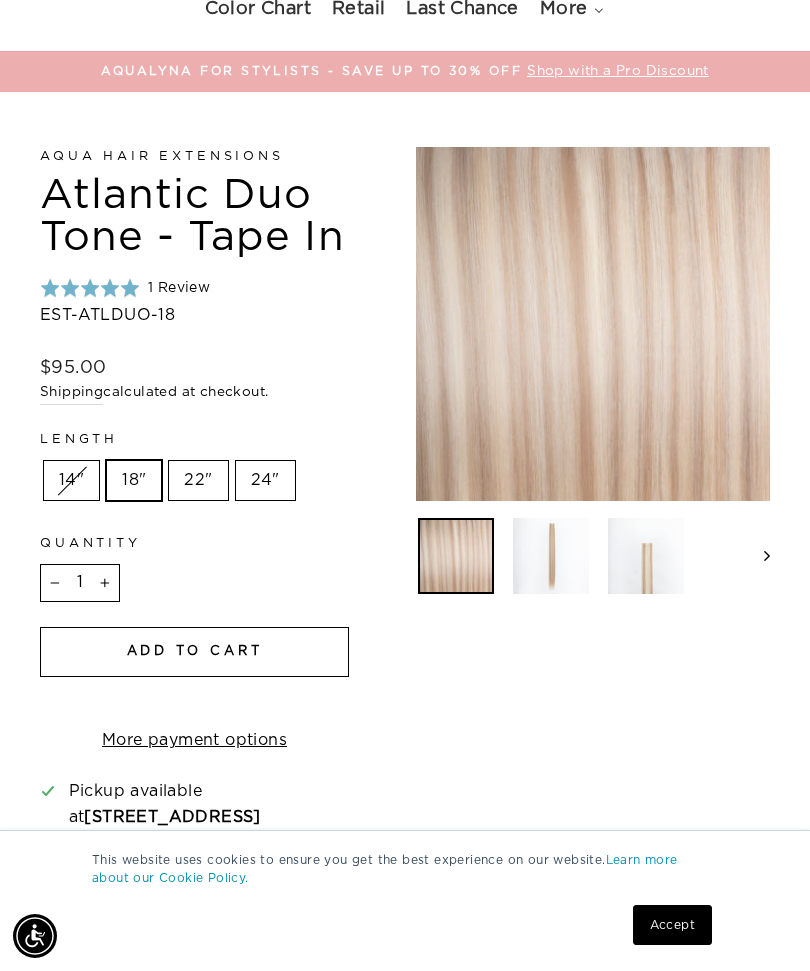 click 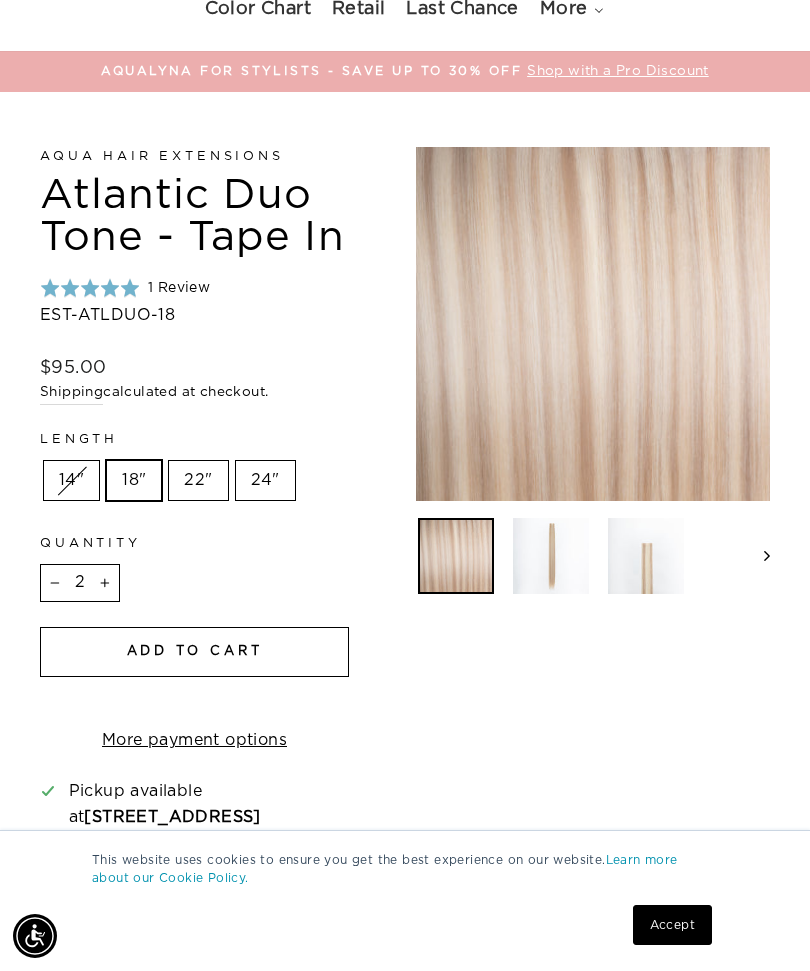 click 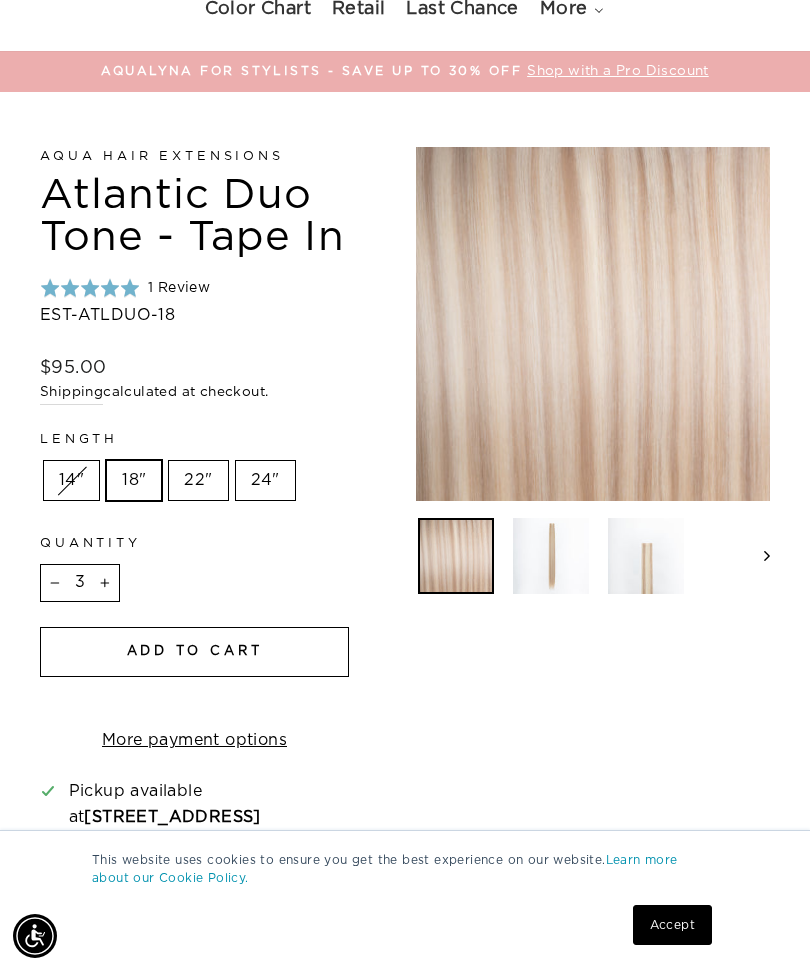 click 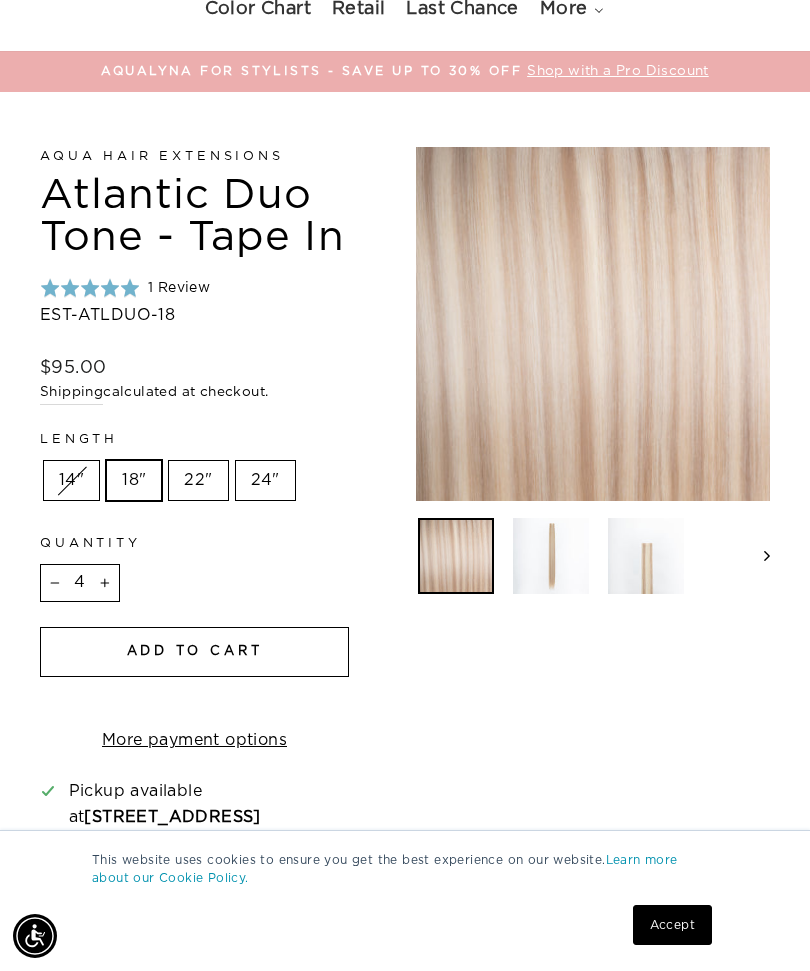 click 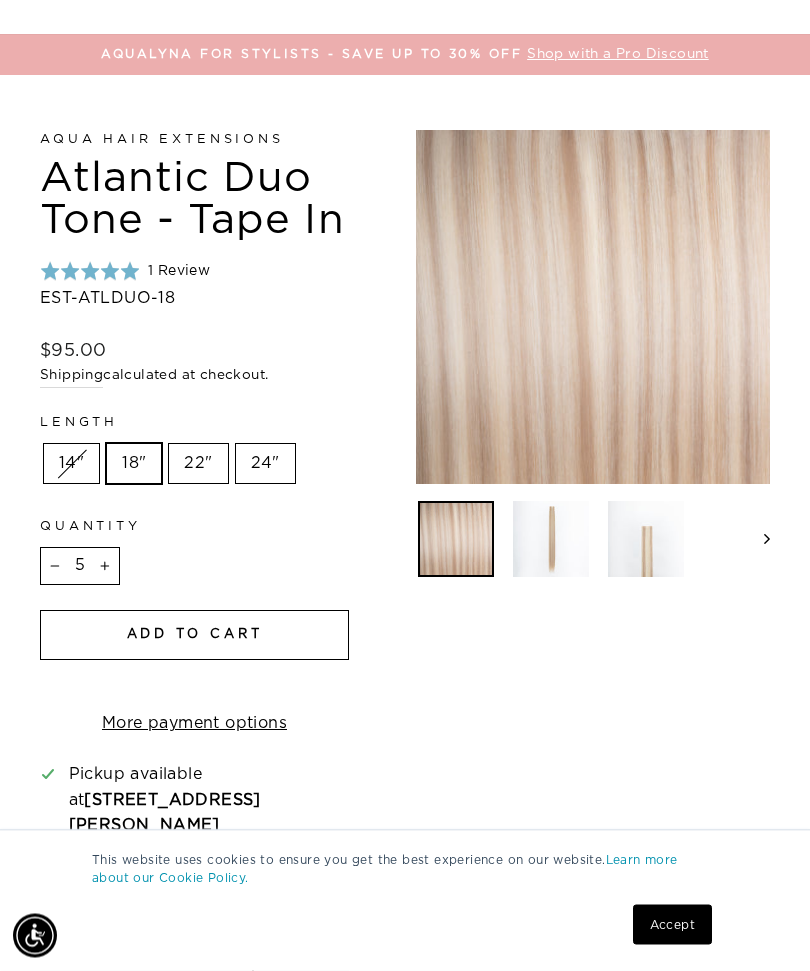 scroll, scrollTop: 343, scrollLeft: 0, axis: vertical 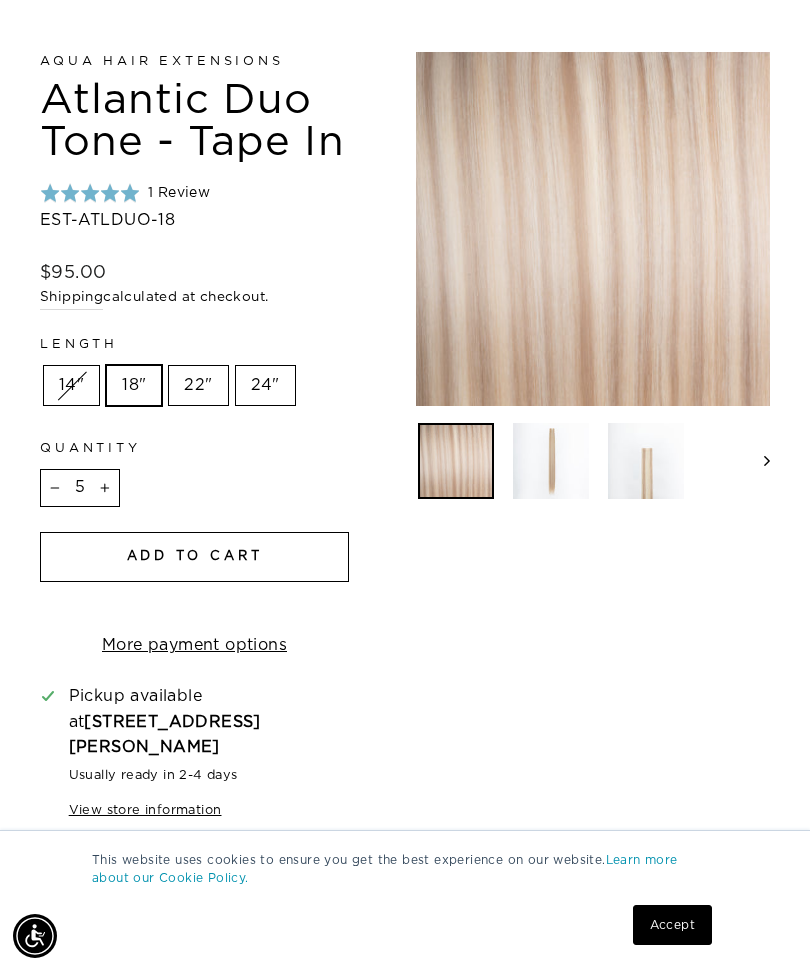 click on "Add to cart" at bounding box center (194, 557) 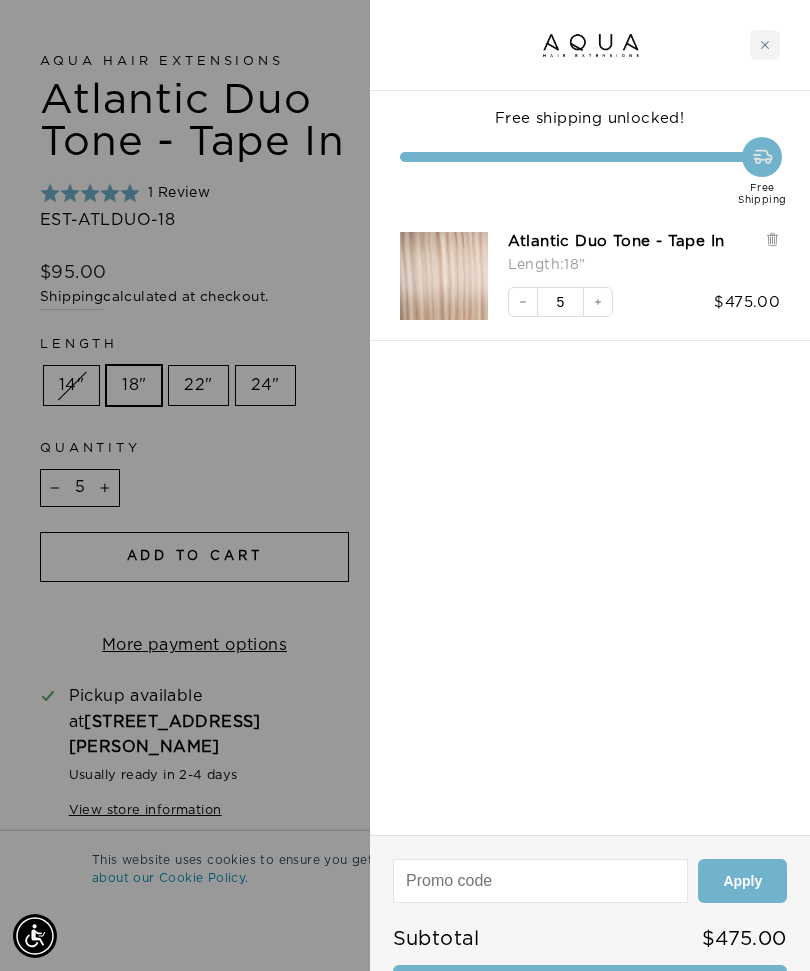 click at bounding box center (405, 485) 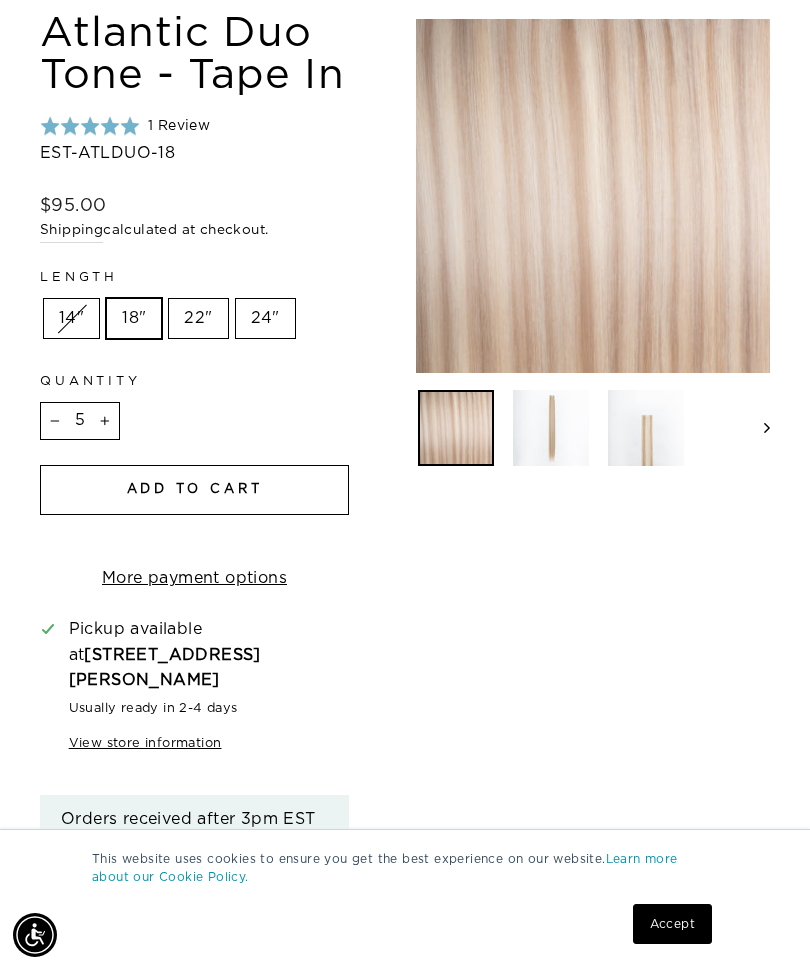 scroll, scrollTop: 410, scrollLeft: 0, axis: vertical 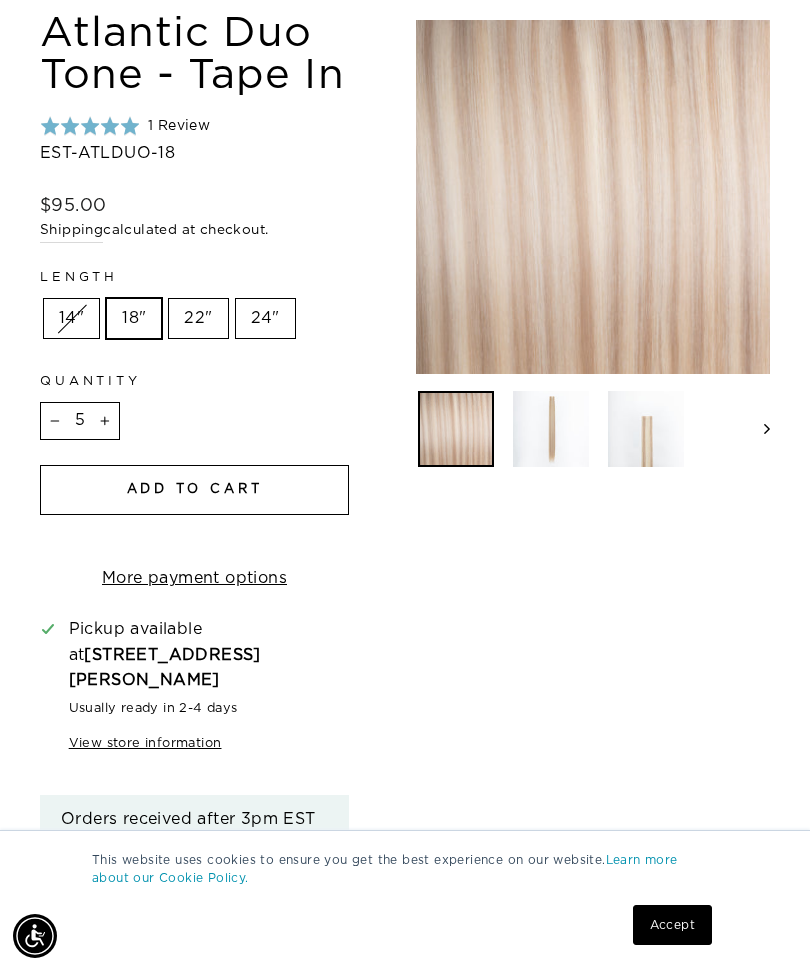 click on "−" at bounding box center [55, 421] 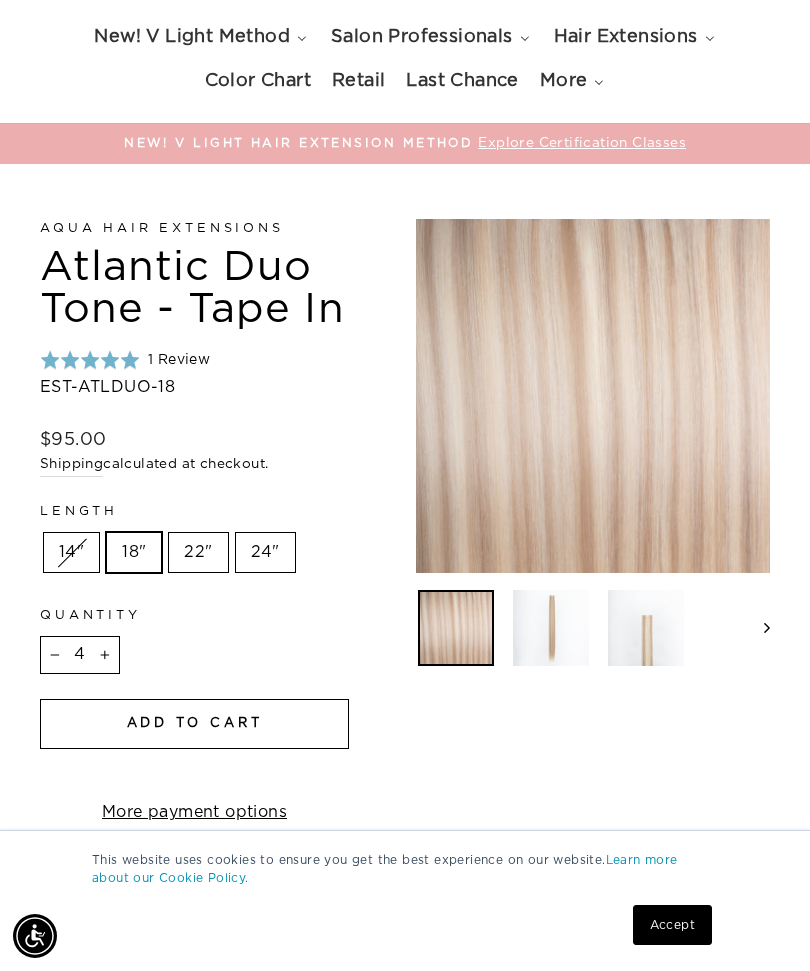 scroll, scrollTop: 0, scrollLeft: 0, axis: both 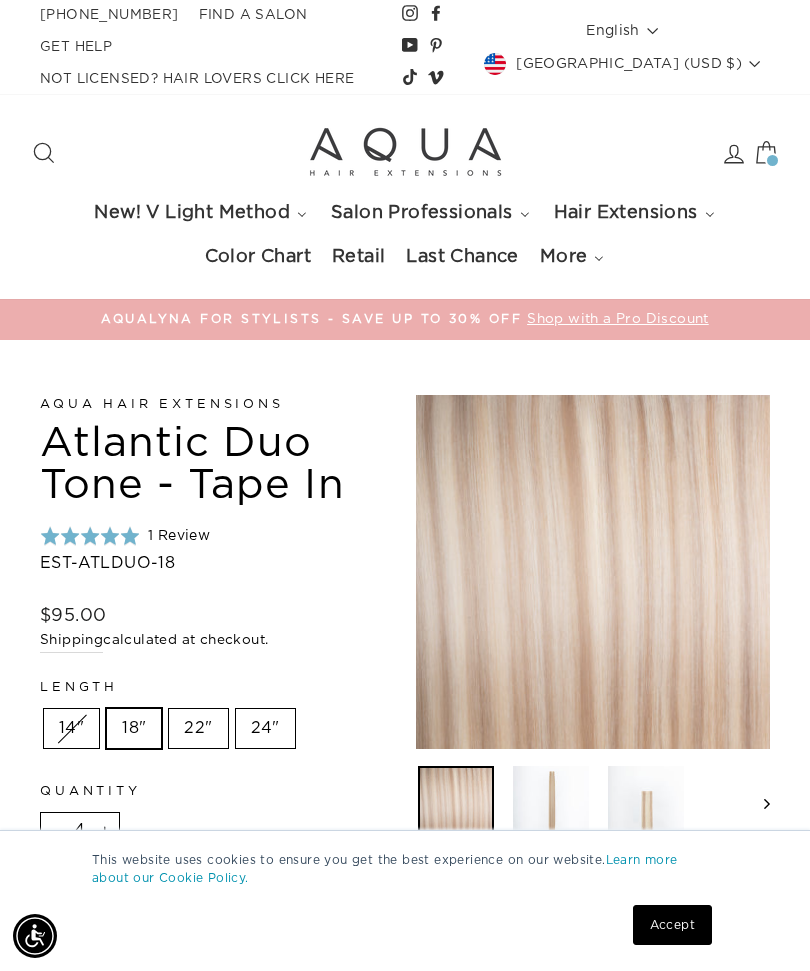 click 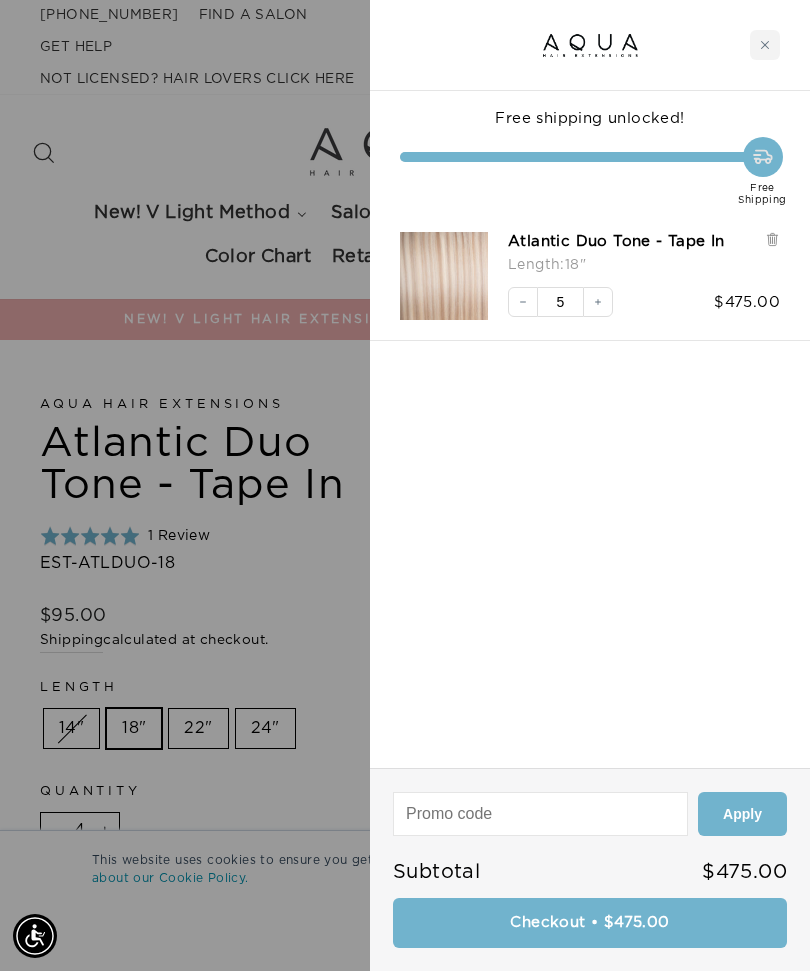 click on "Decrease quantity" at bounding box center [523, 302] 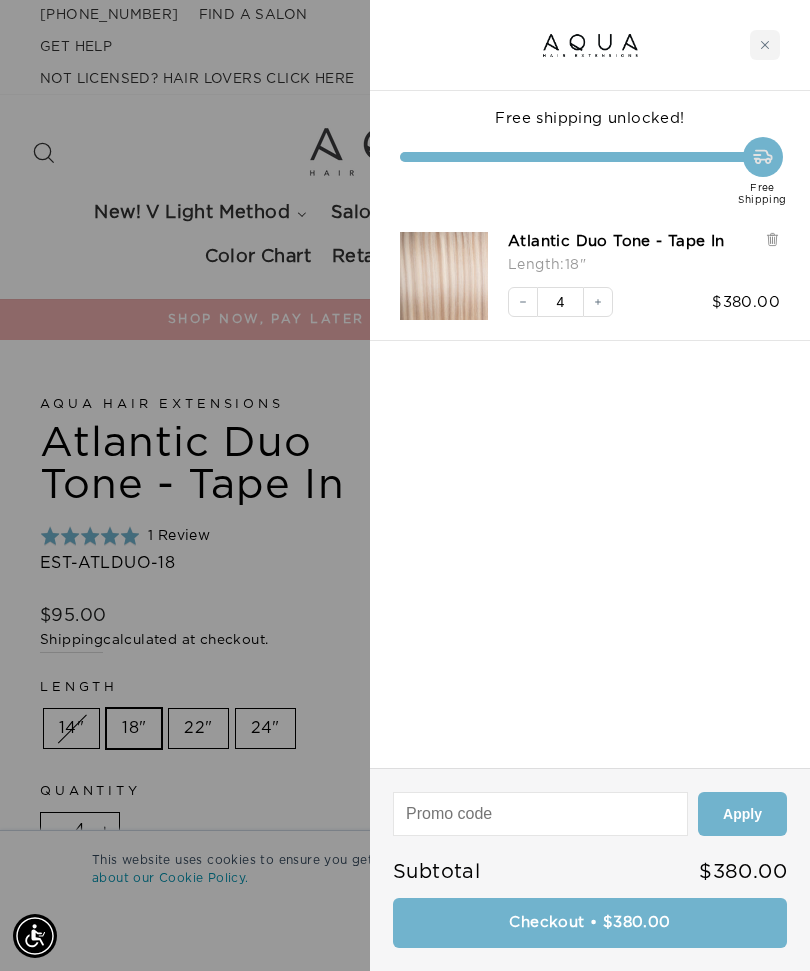 click on "Checkout • $380.00" at bounding box center (590, 923) 